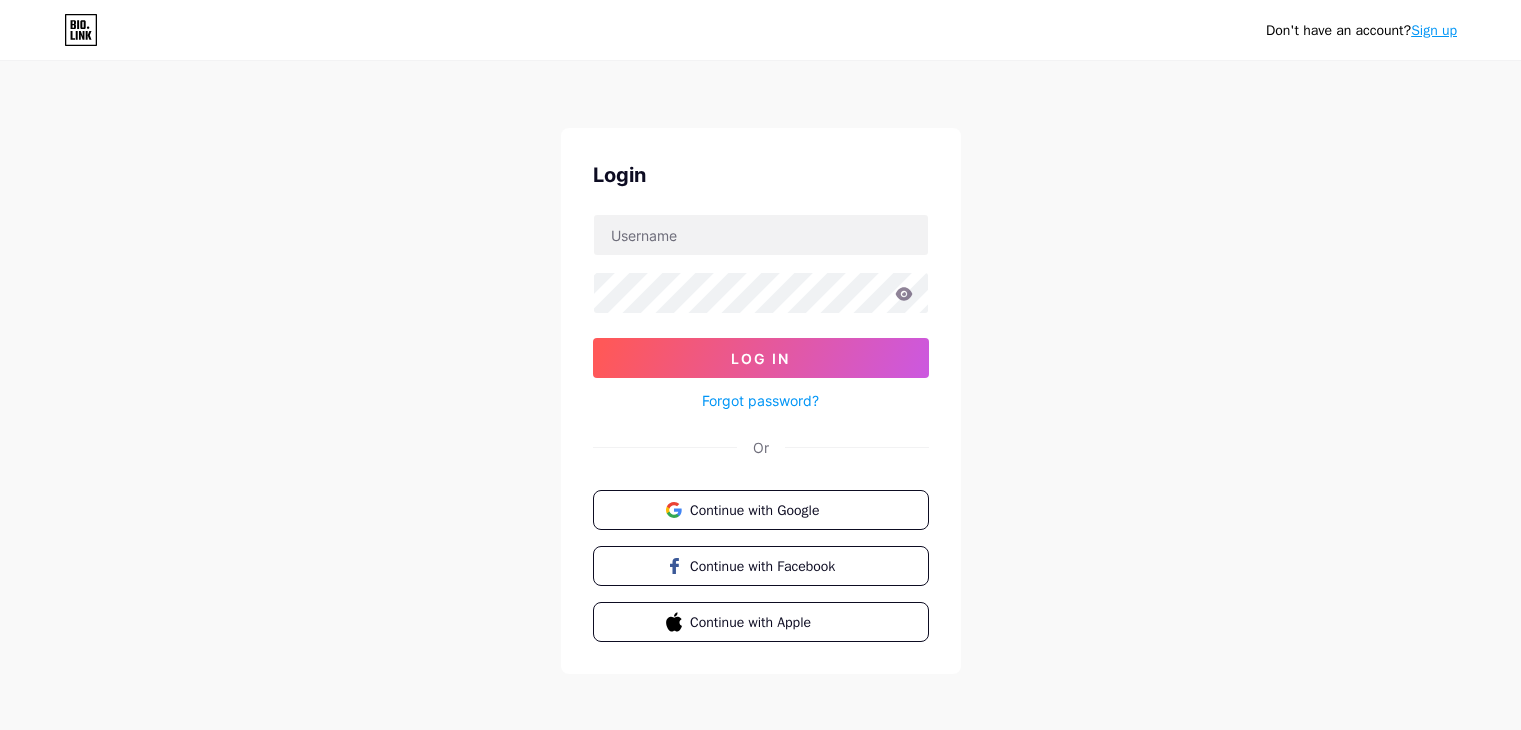 scroll, scrollTop: 0, scrollLeft: 0, axis: both 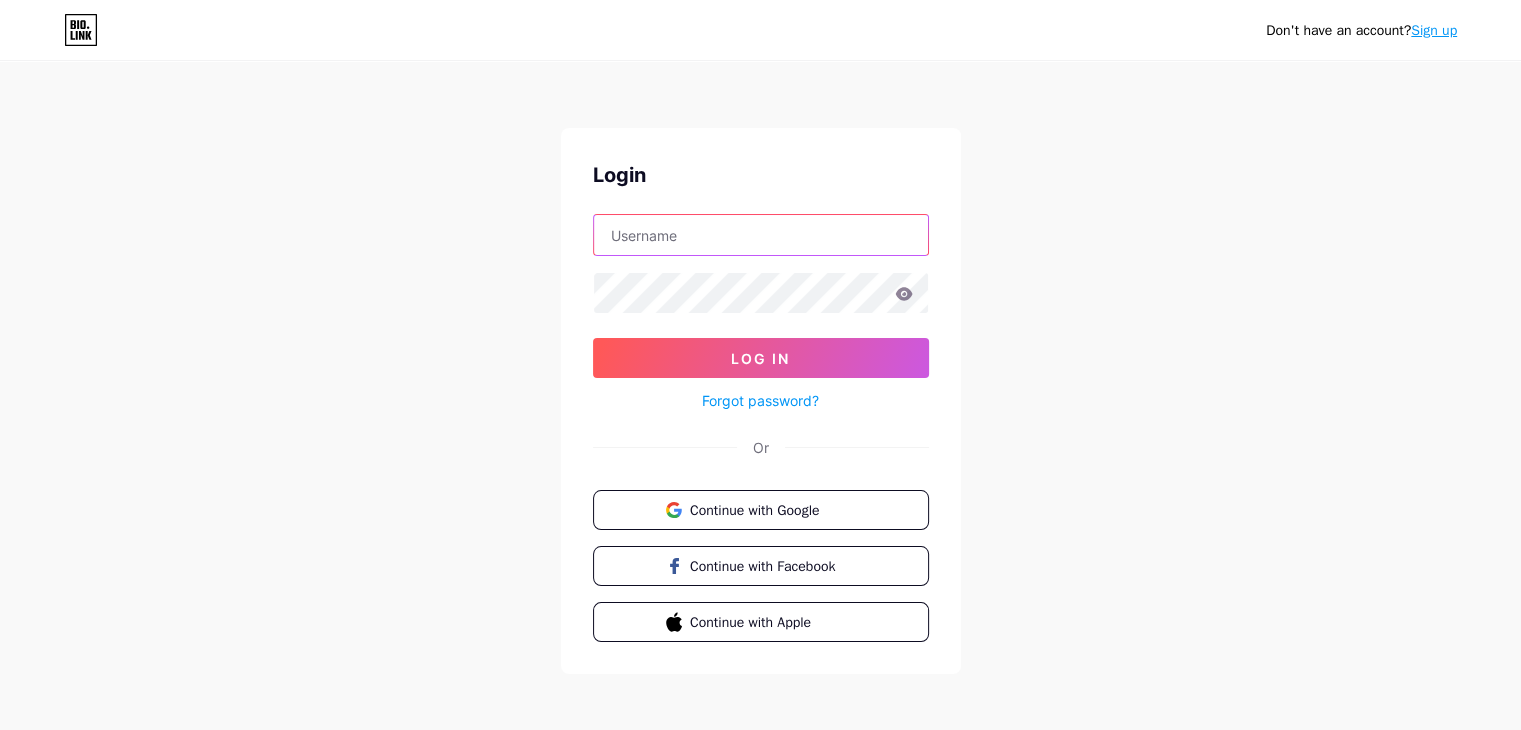 click at bounding box center [761, 235] 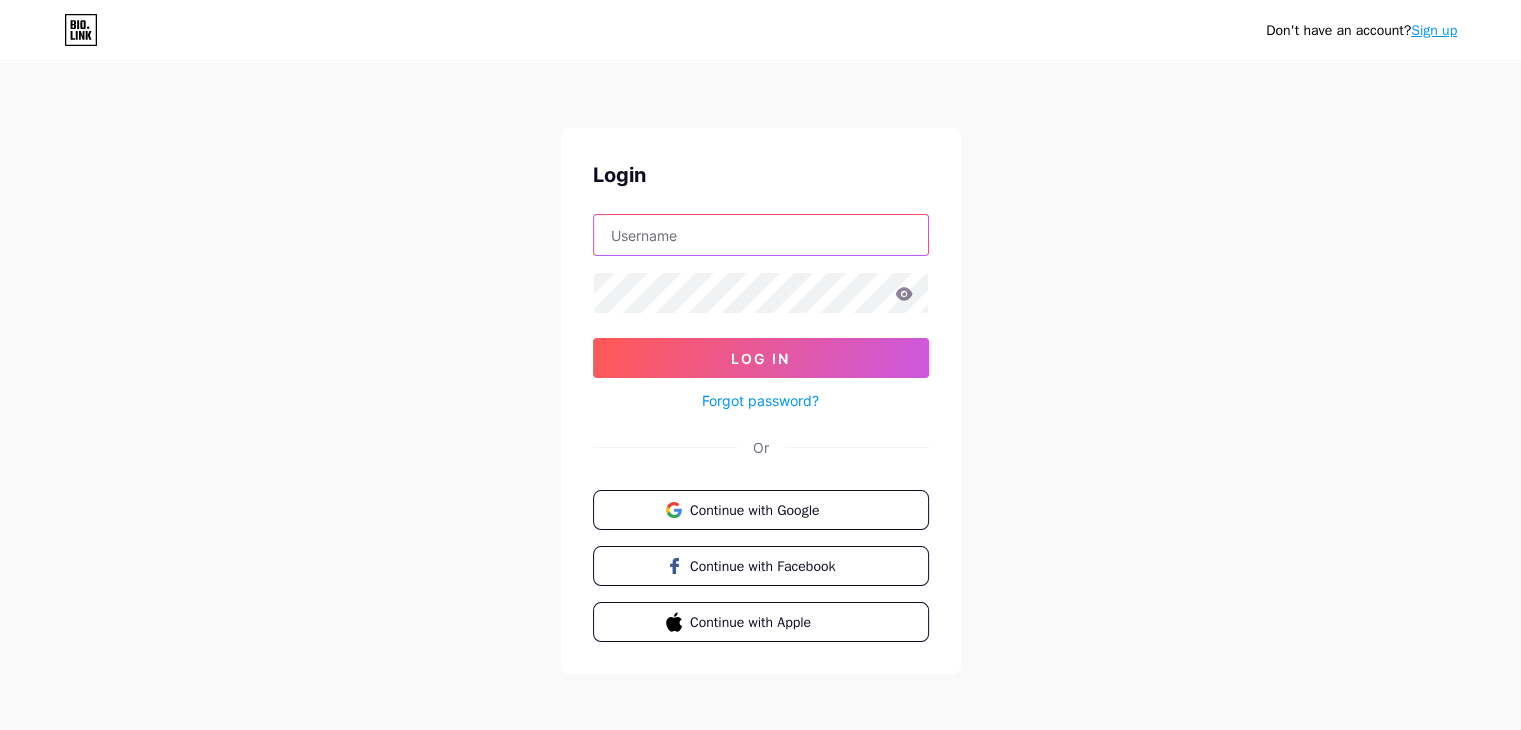 type on "[EMAIL]" 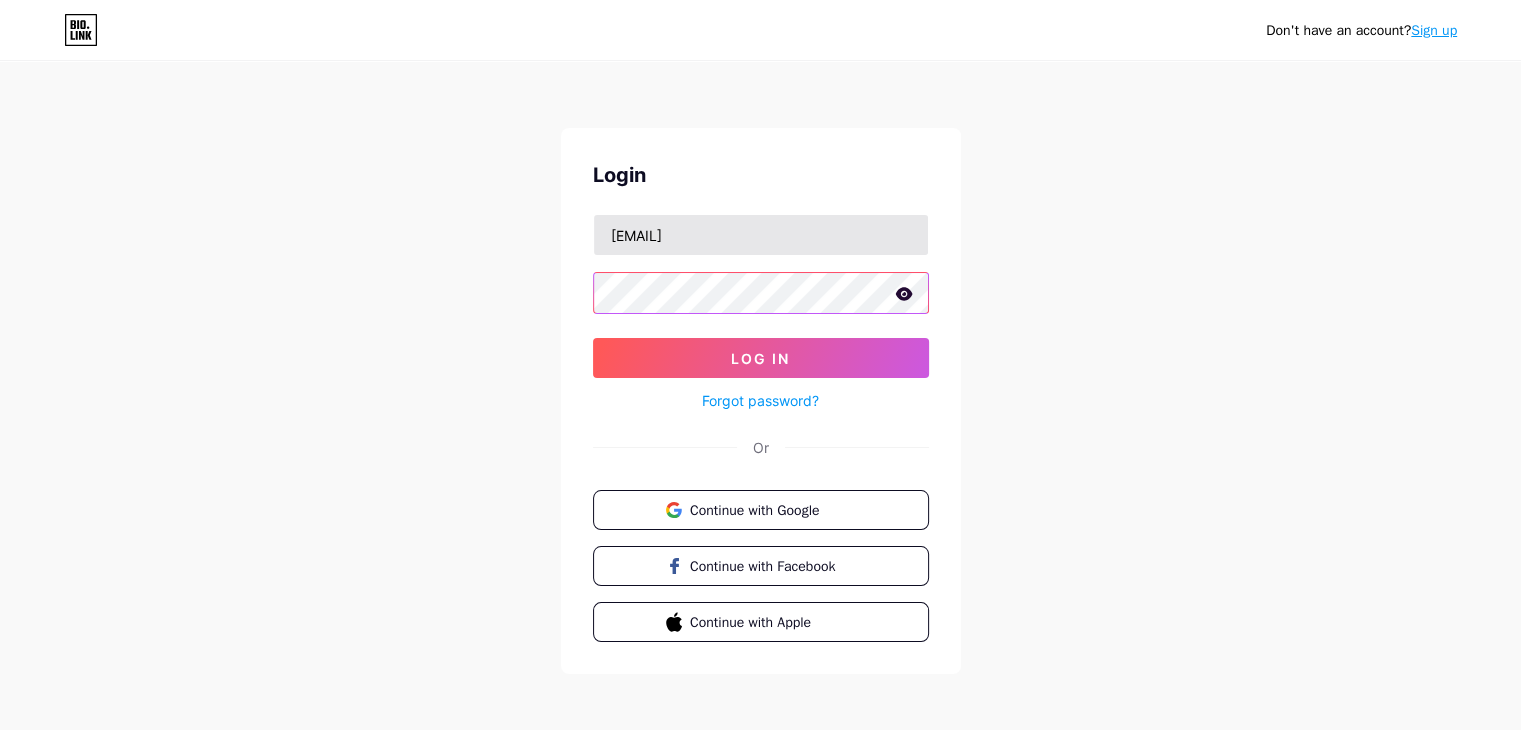 click on "Log In" at bounding box center [761, 358] 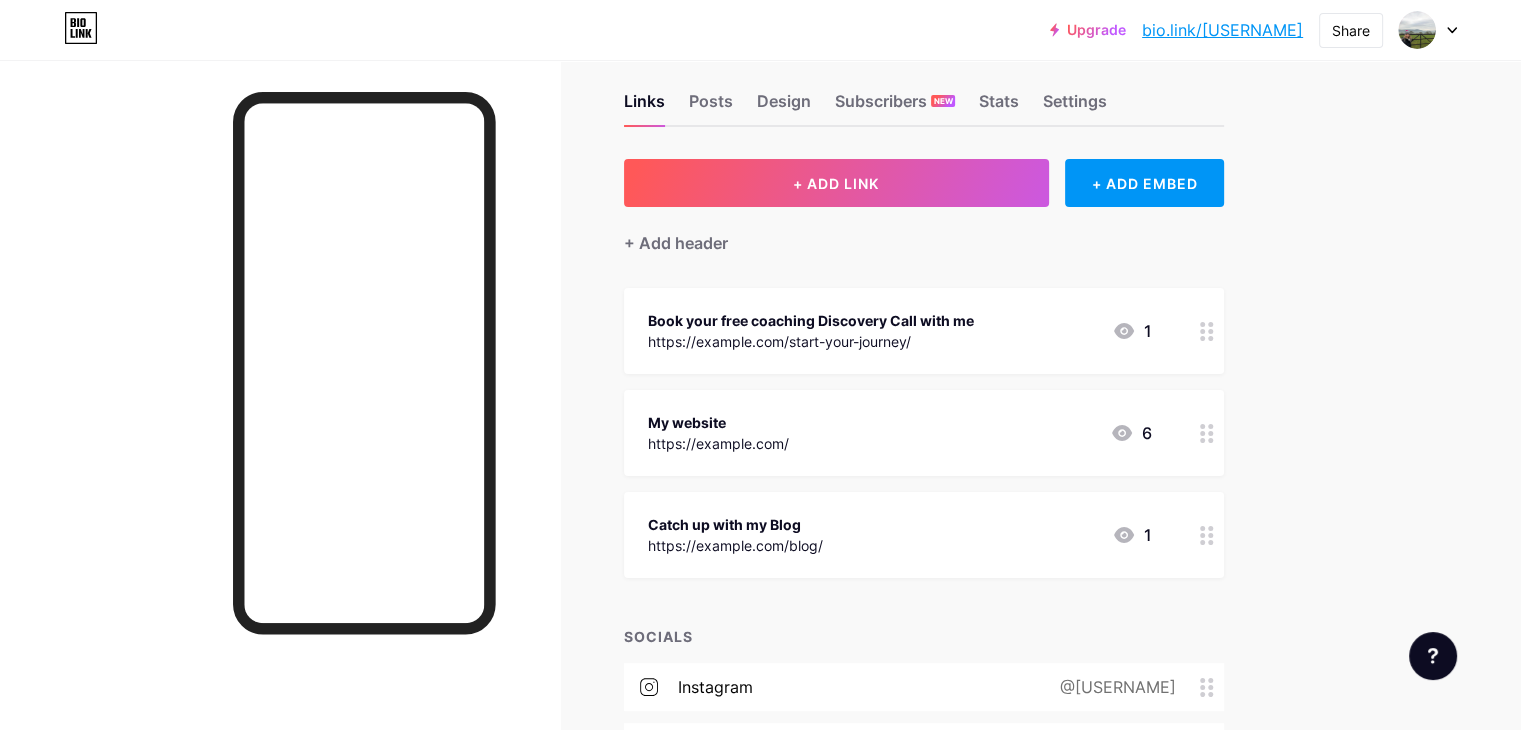 scroll, scrollTop: 0, scrollLeft: 0, axis: both 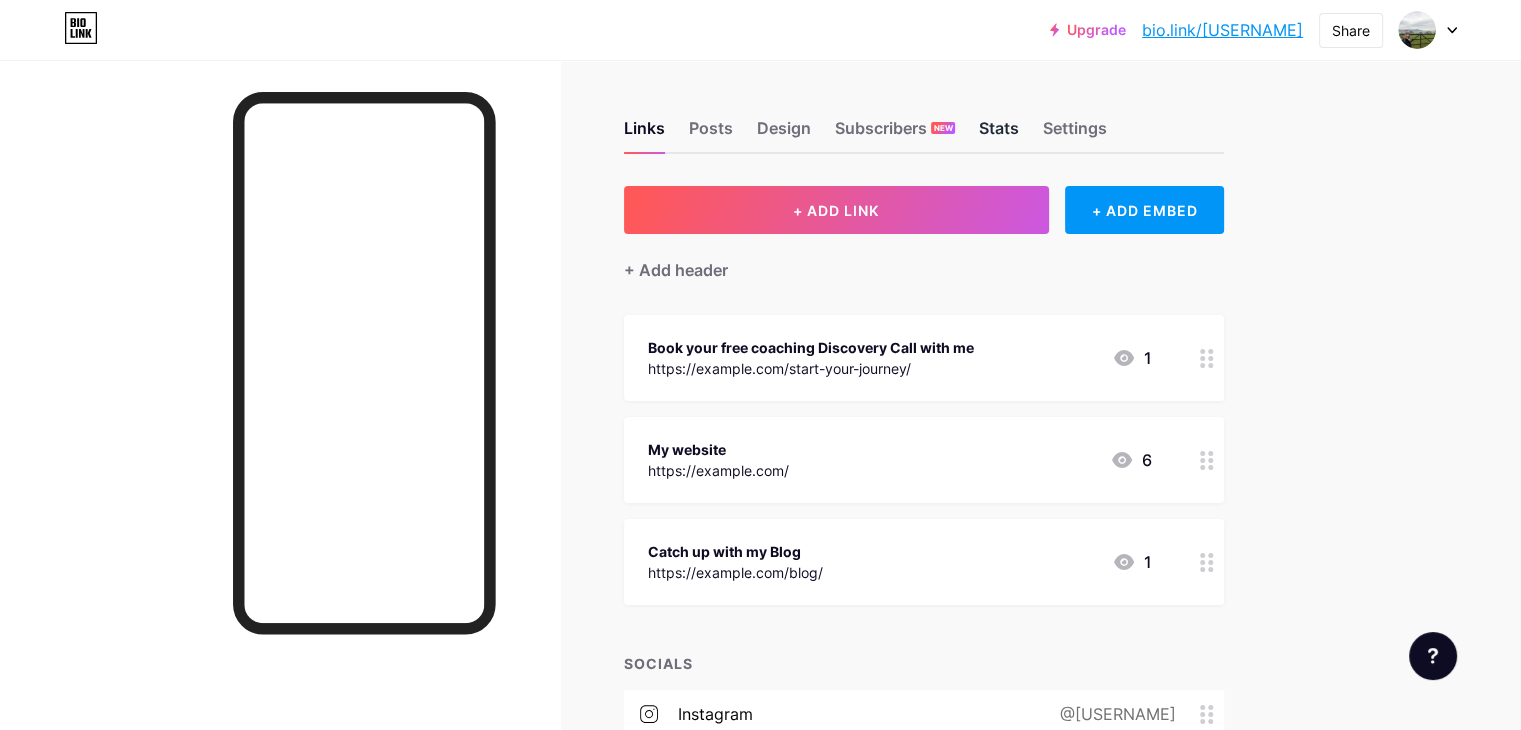 click on "Stats" at bounding box center [999, 134] 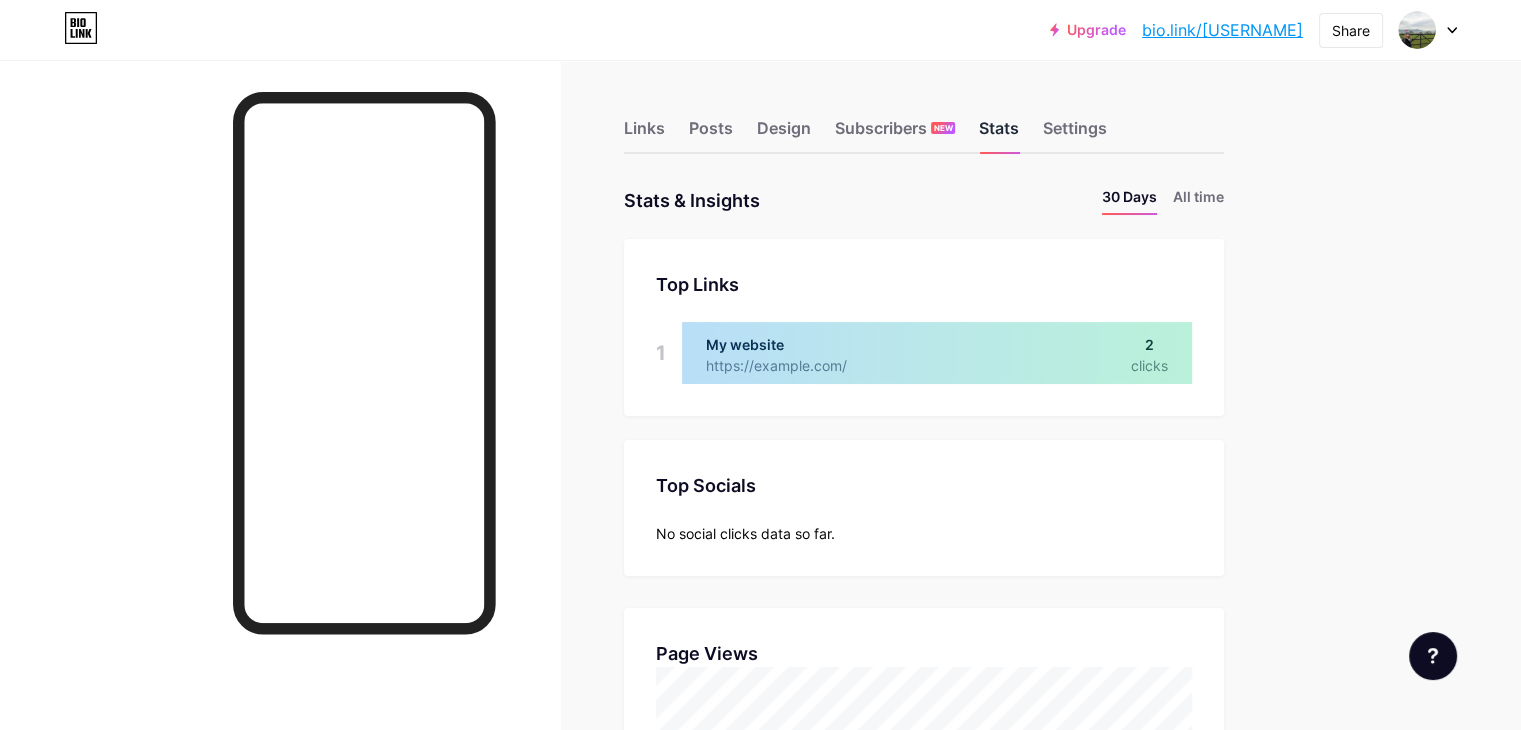 scroll, scrollTop: 999270, scrollLeft: 998479, axis: both 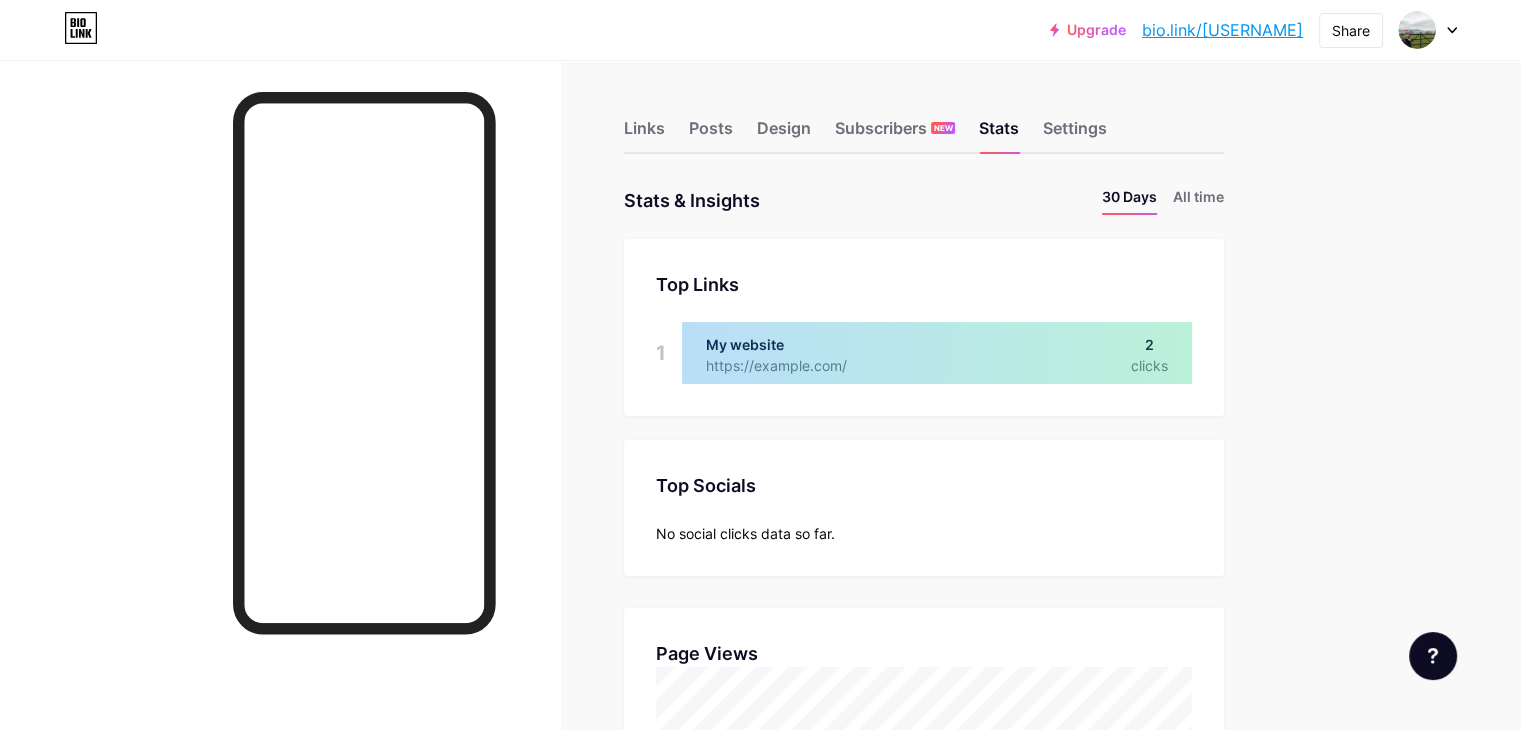 click at bounding box center [1428, 30] 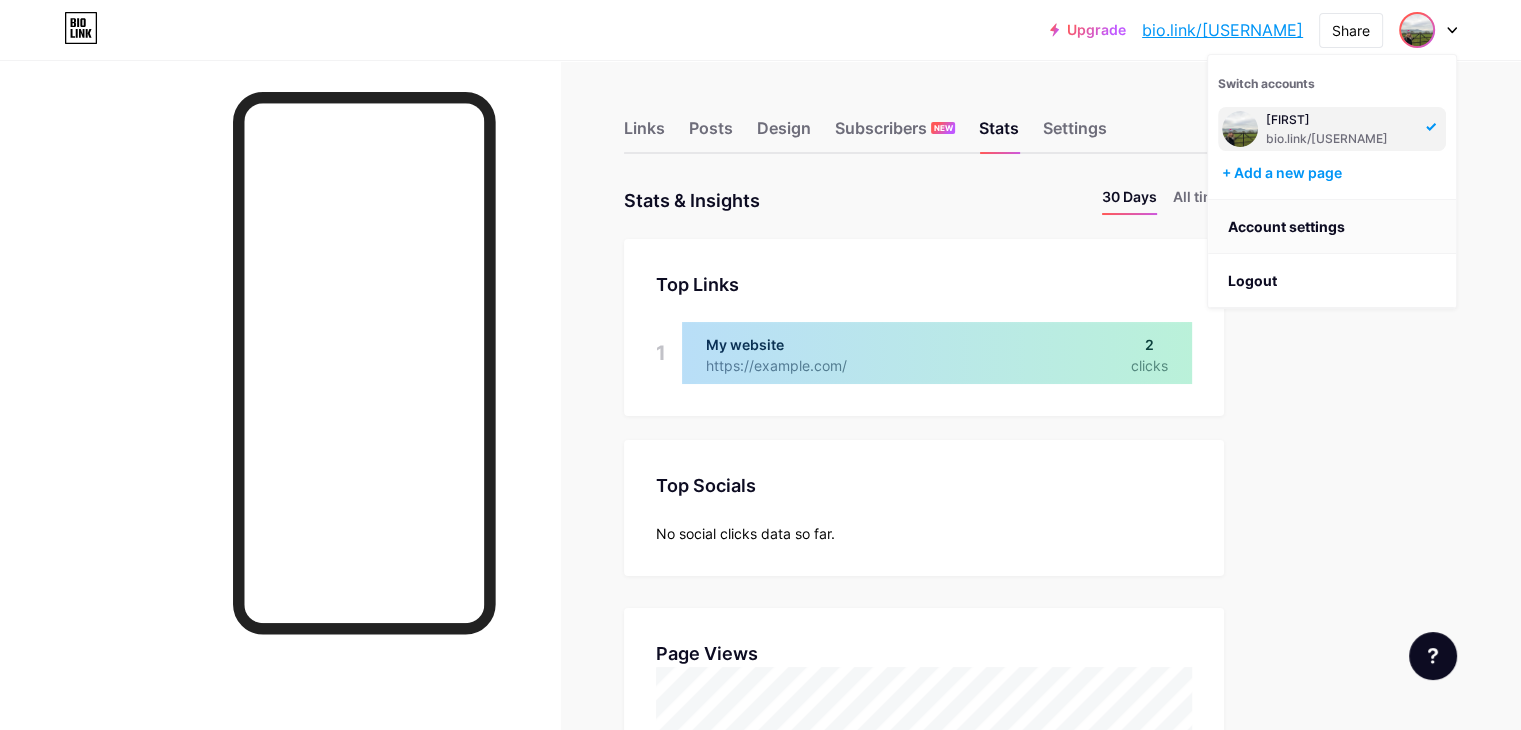 click on "Account settings" at bounding box center (1332, 227) 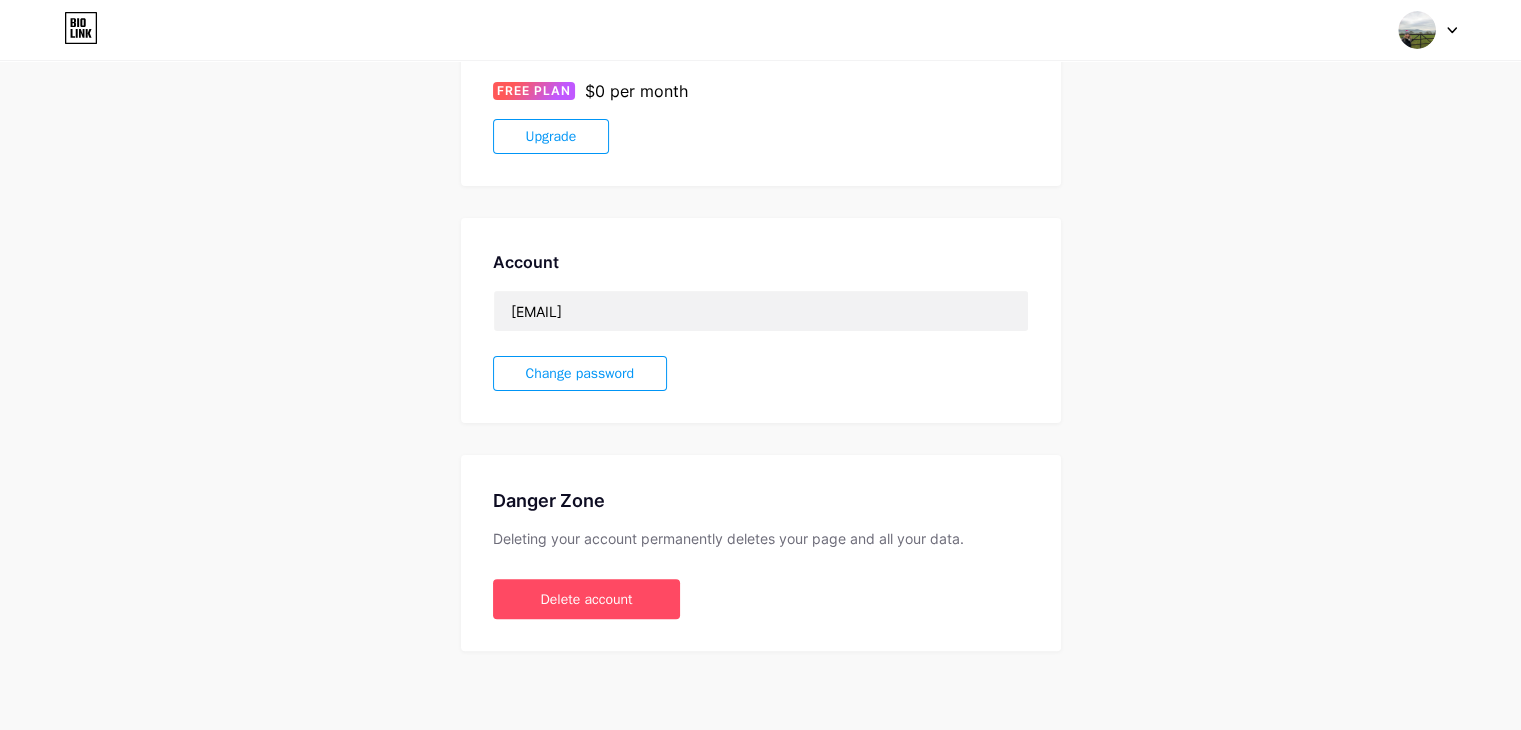 scroll, scrollTop: 0, scrollLeft: 0, axis: both 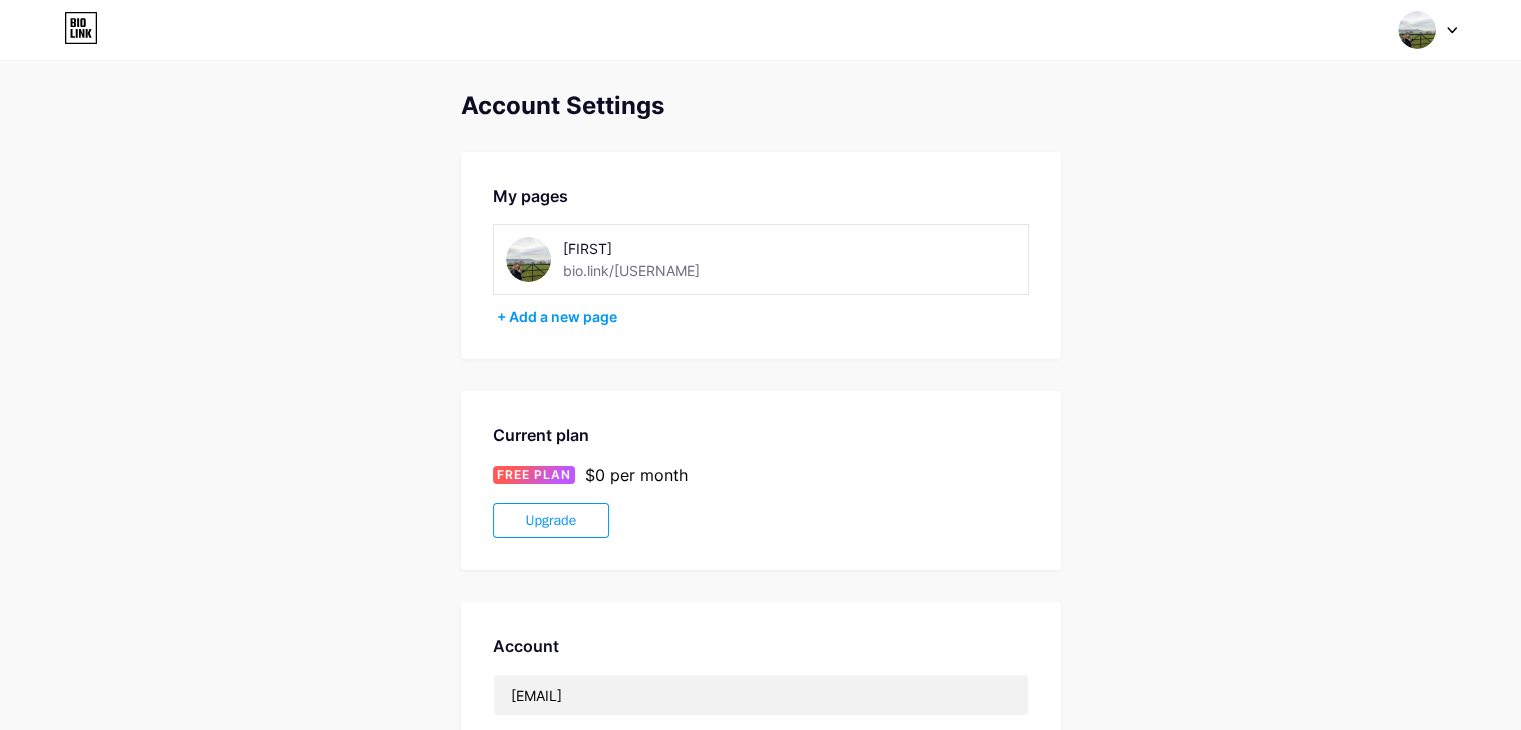 click on "Switch accounts     [FIRST]   bio.link/[USERNAME]       + Add a new page      Dashboard     Logout" at bounding box center (760, 30) 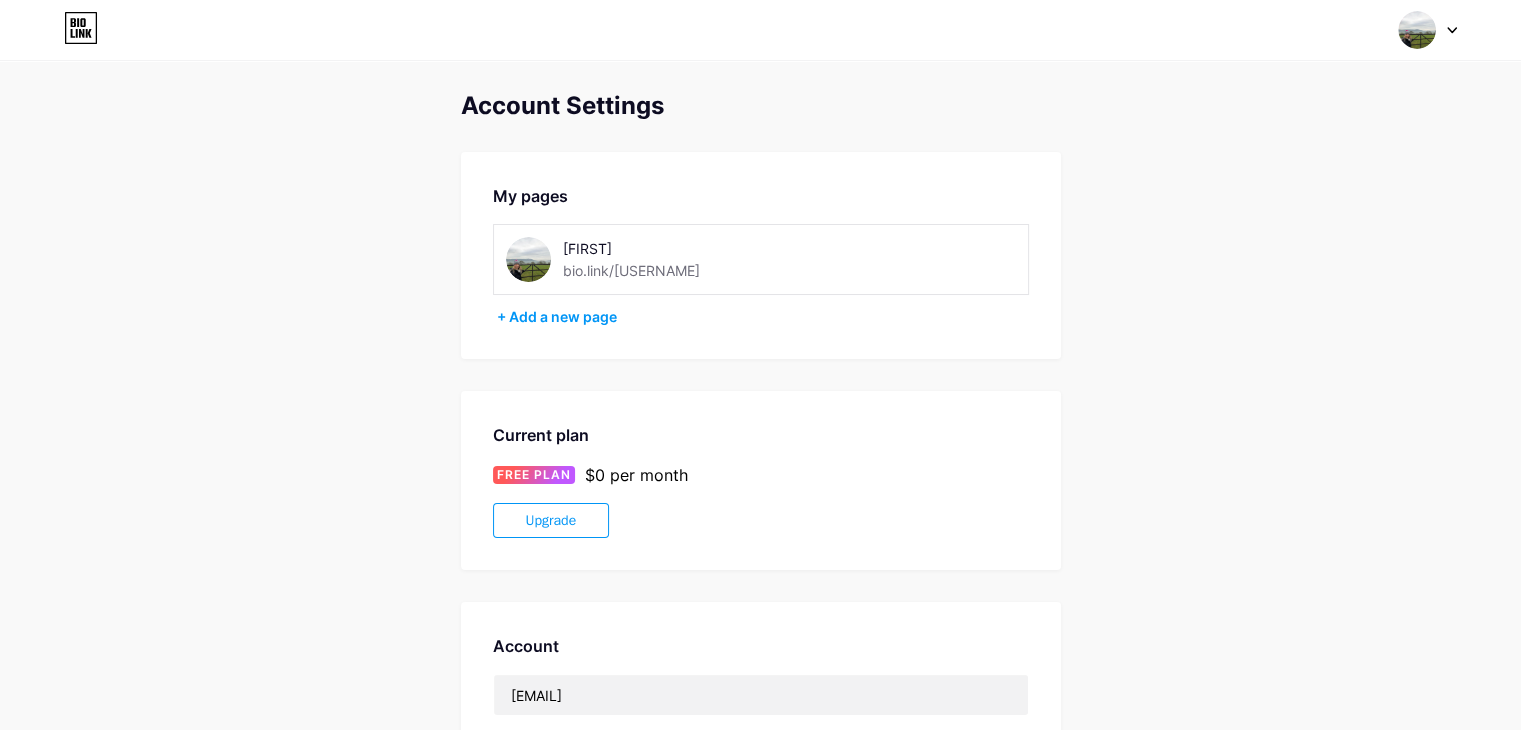 click on "Account Settings   My pages     [FIRST]   bio.link/[USERNAME]       + Add a new page            Current plan   FREE PLAN
$0 per month
Upgrade
Account   [EMAIL]
Change password
Danger Zone   Deleting your account permanently deletes your page and all your data.   Delete account" at bounding box center (760, 563) 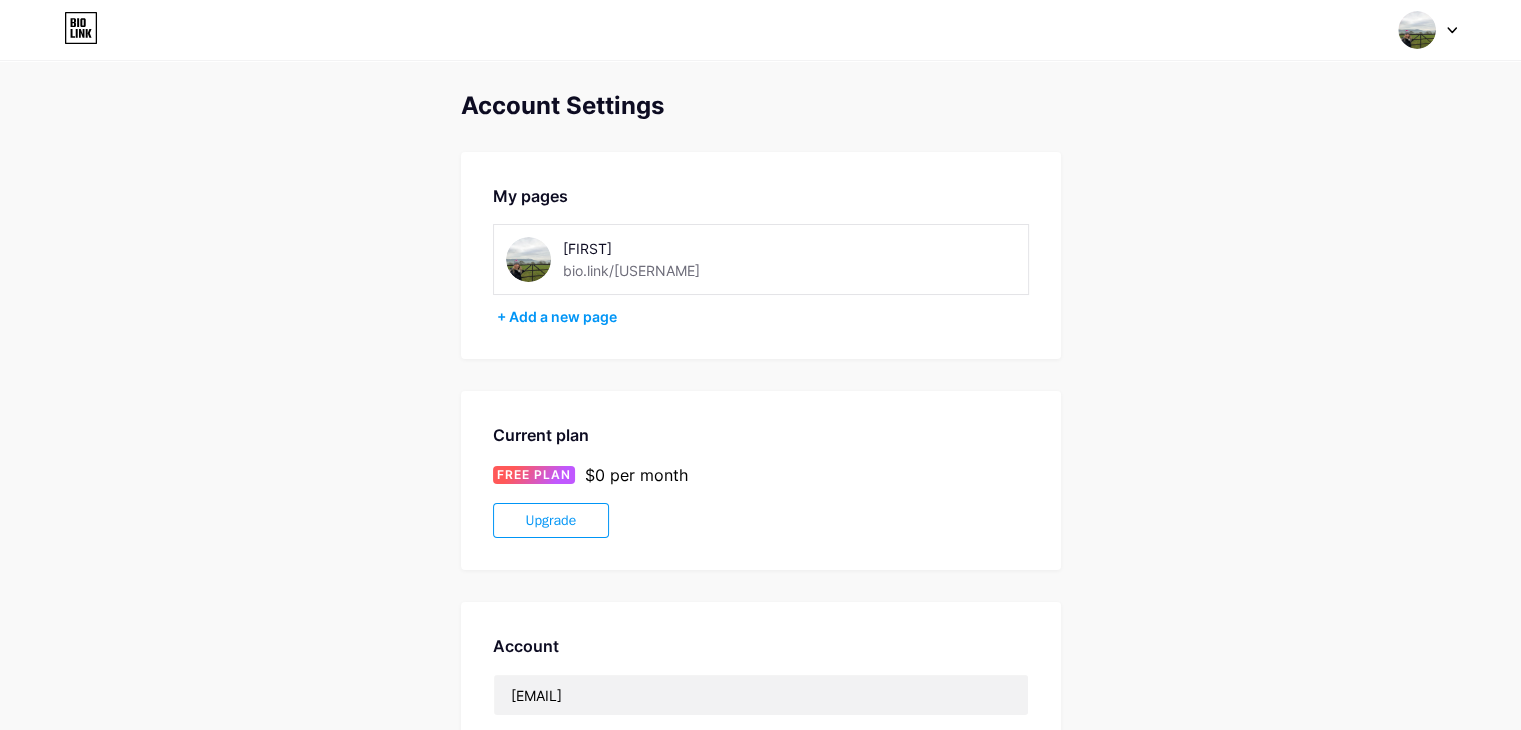 click at bounding box center [1428, 30] 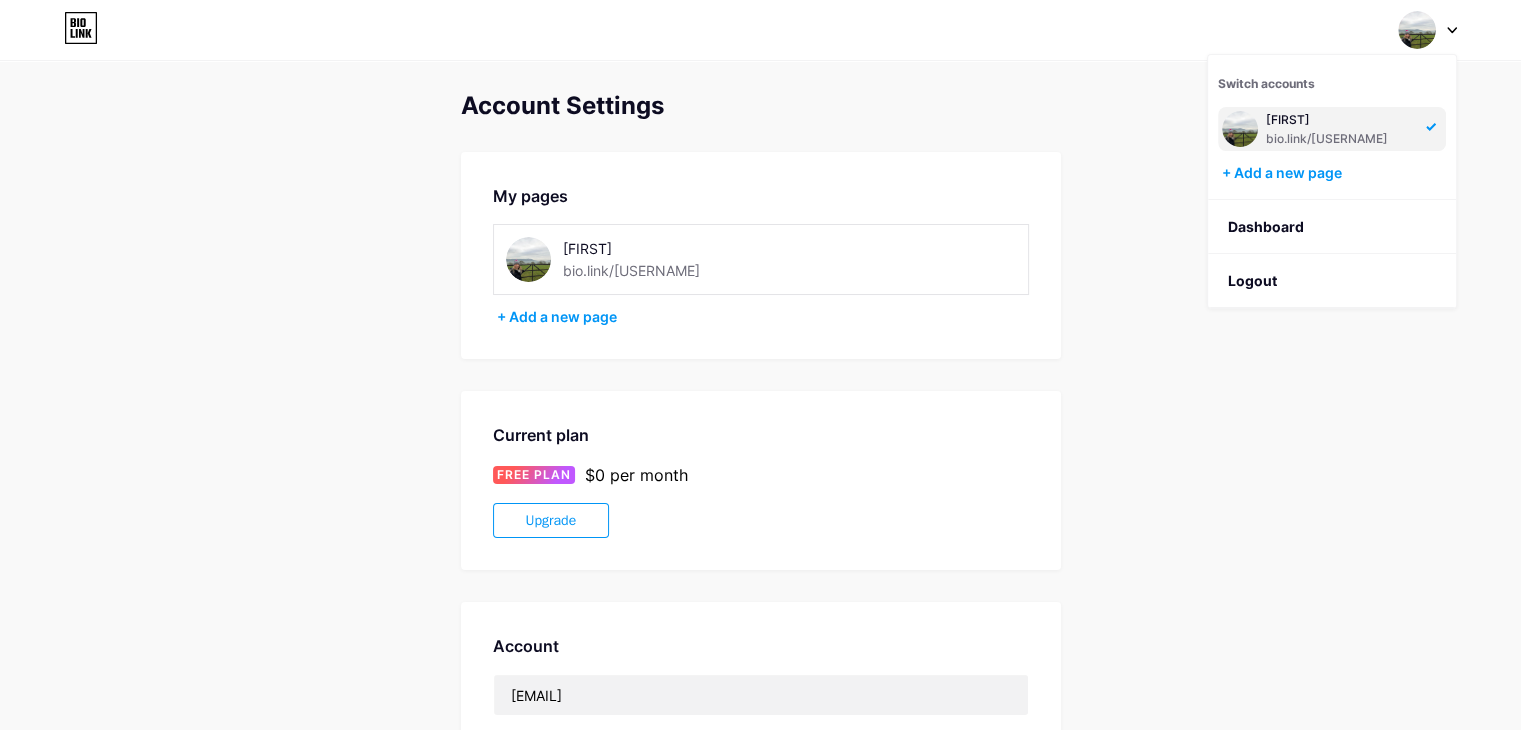 click on "bio.link/[USERNAME]" at bounding box center [1340, 139] 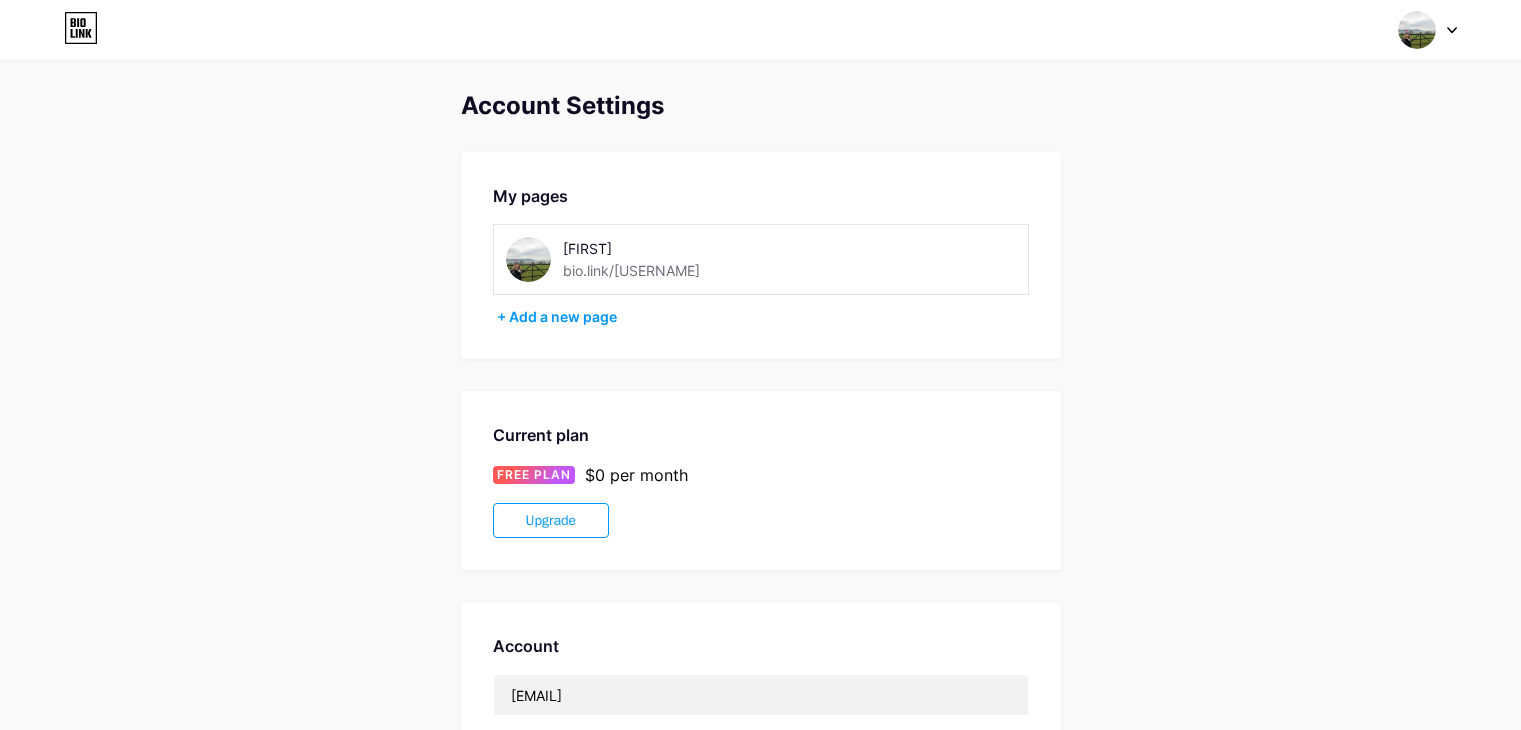 scroll, scrollTop: 0, scrollLeft: 0, axis: both 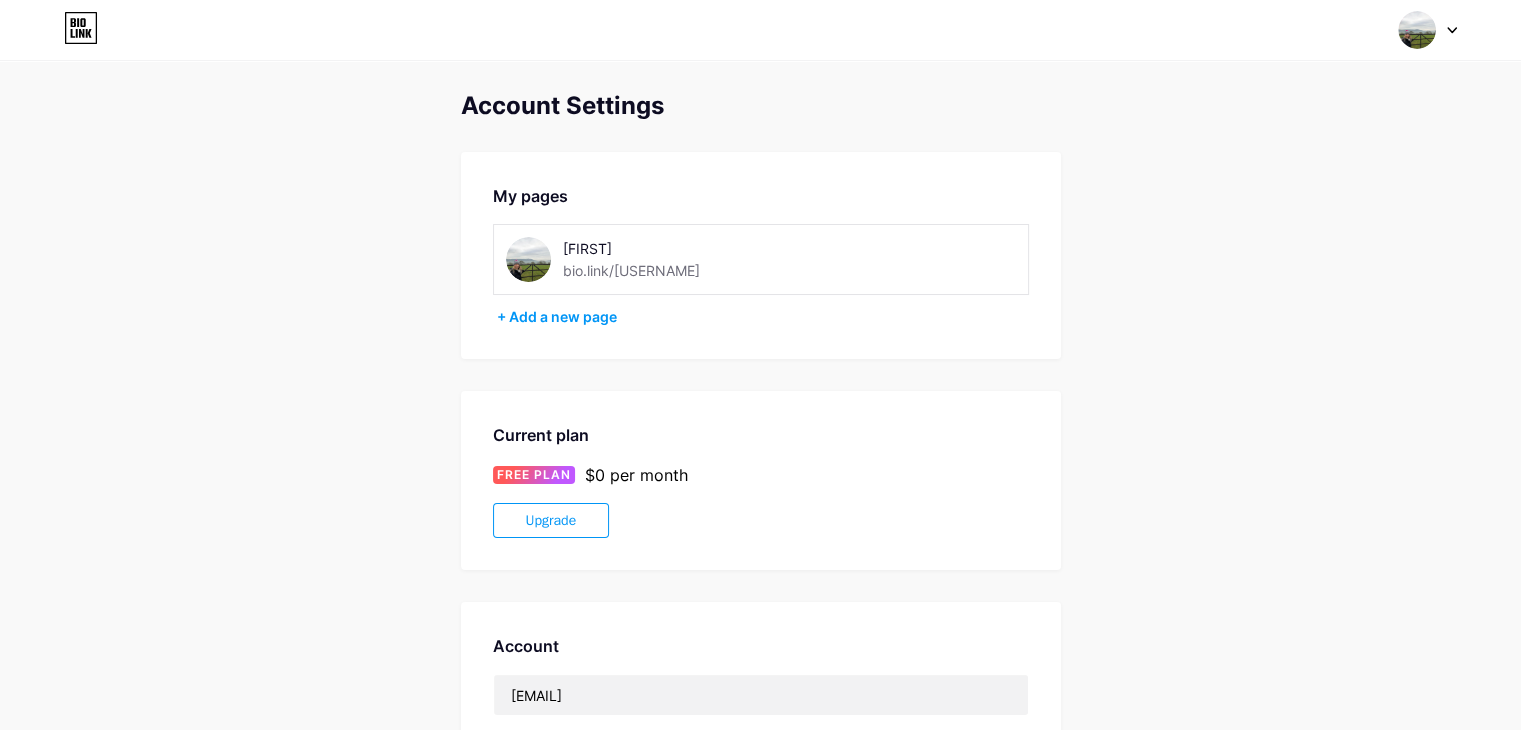 click 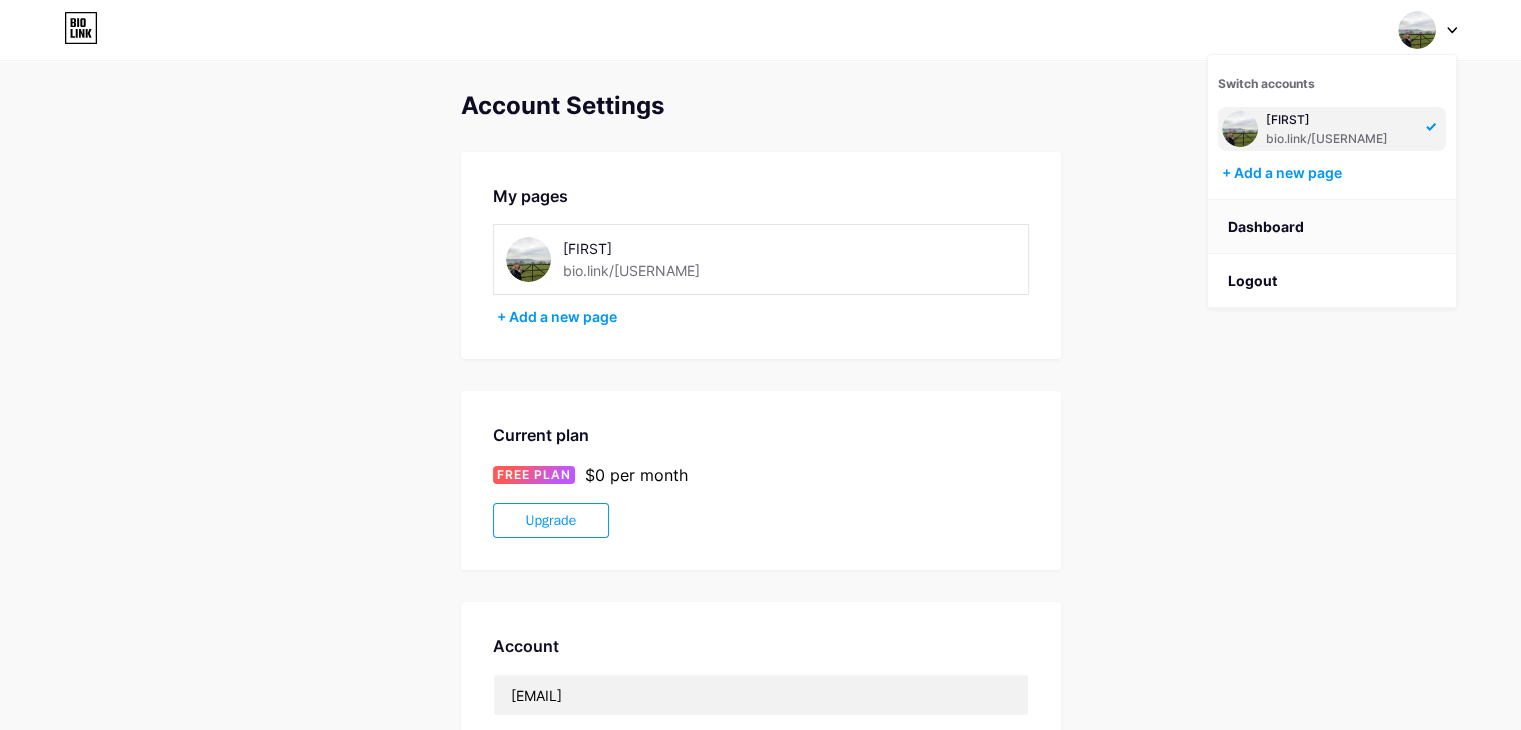 click on "Dashboard" at bounding box center (1332, 227) 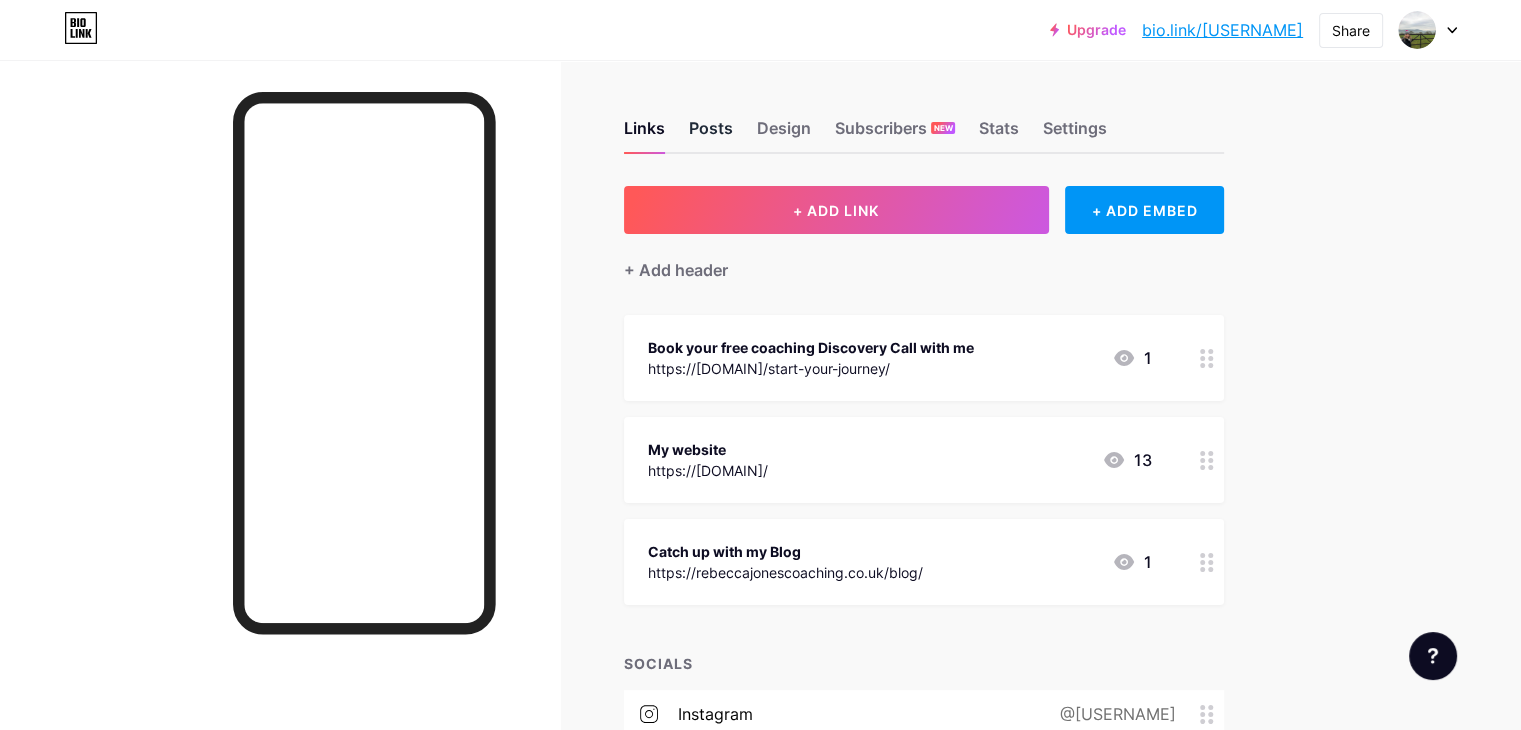 click on "Posts" at bounding box center (711, 134) 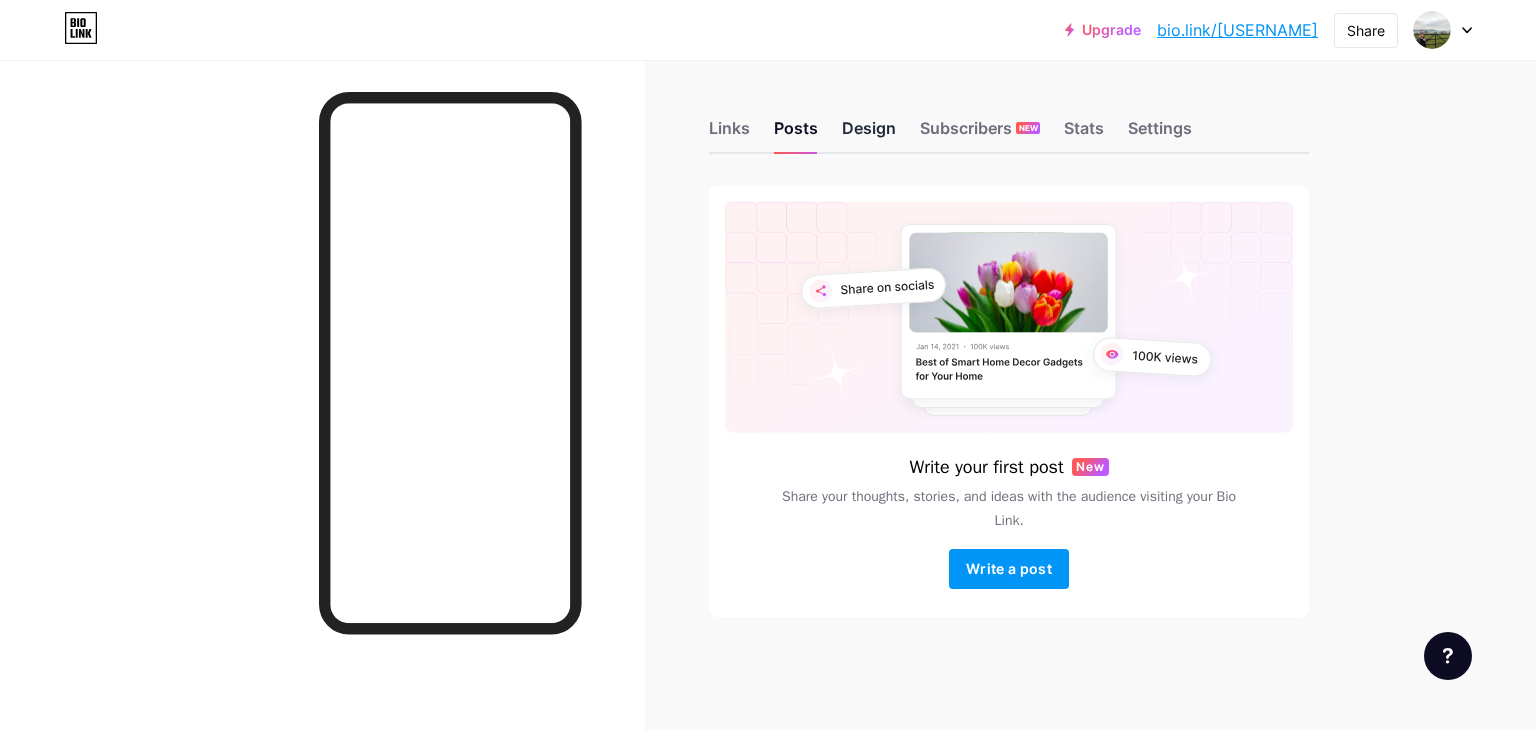 click on "Design" at bounding box center (869, 134) 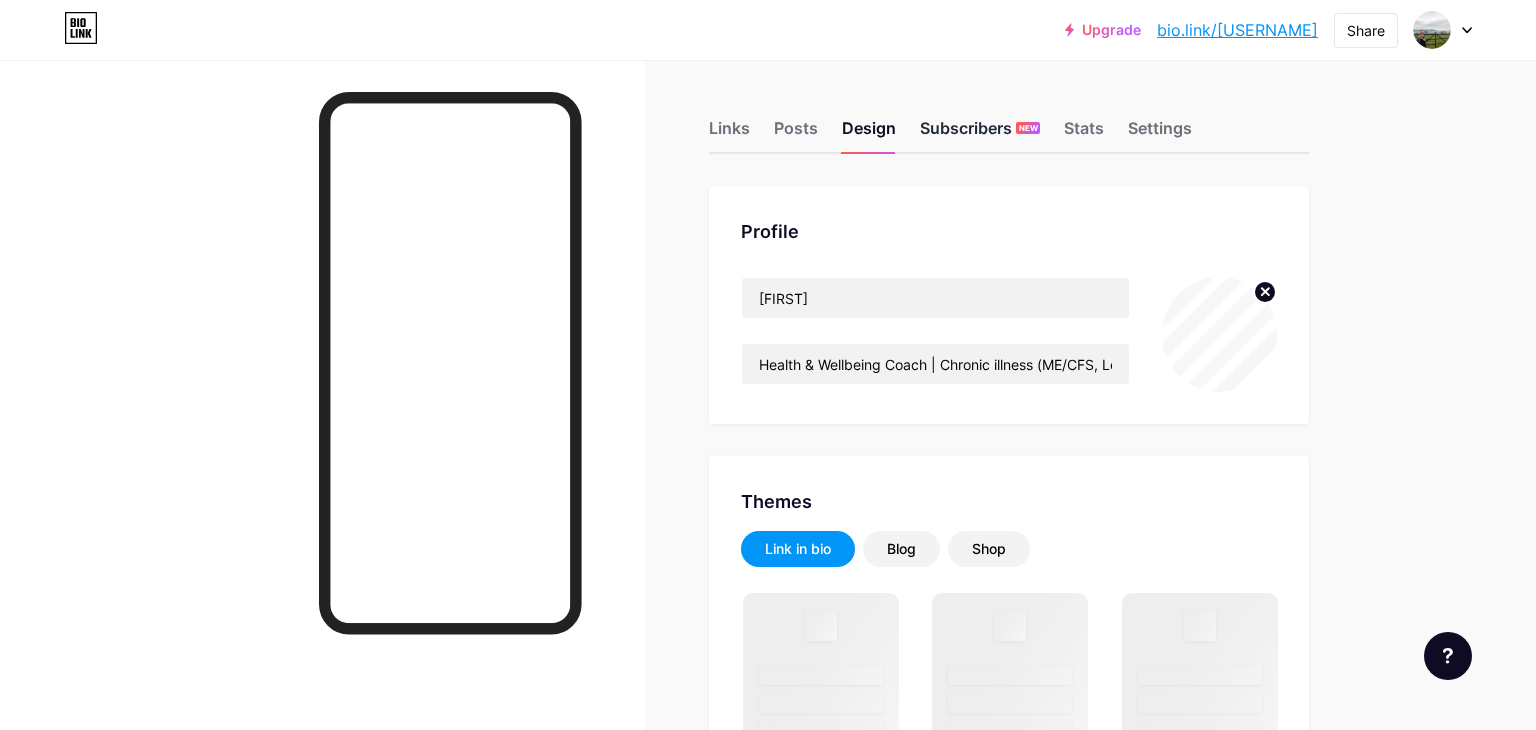 click on "Subscribers
NEW" at bounding box center [980, 134] 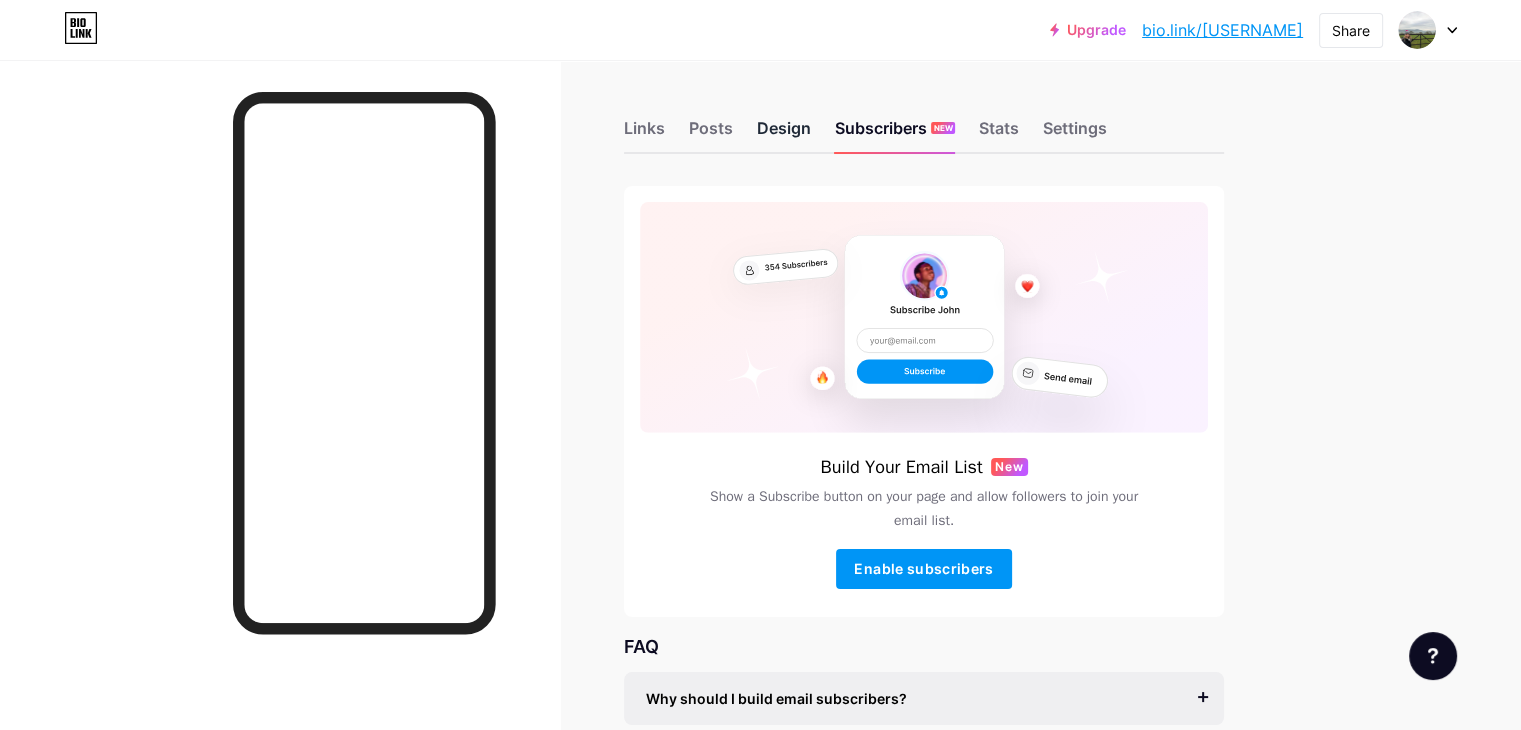 click on "Design" at bounding box center (784, 134) 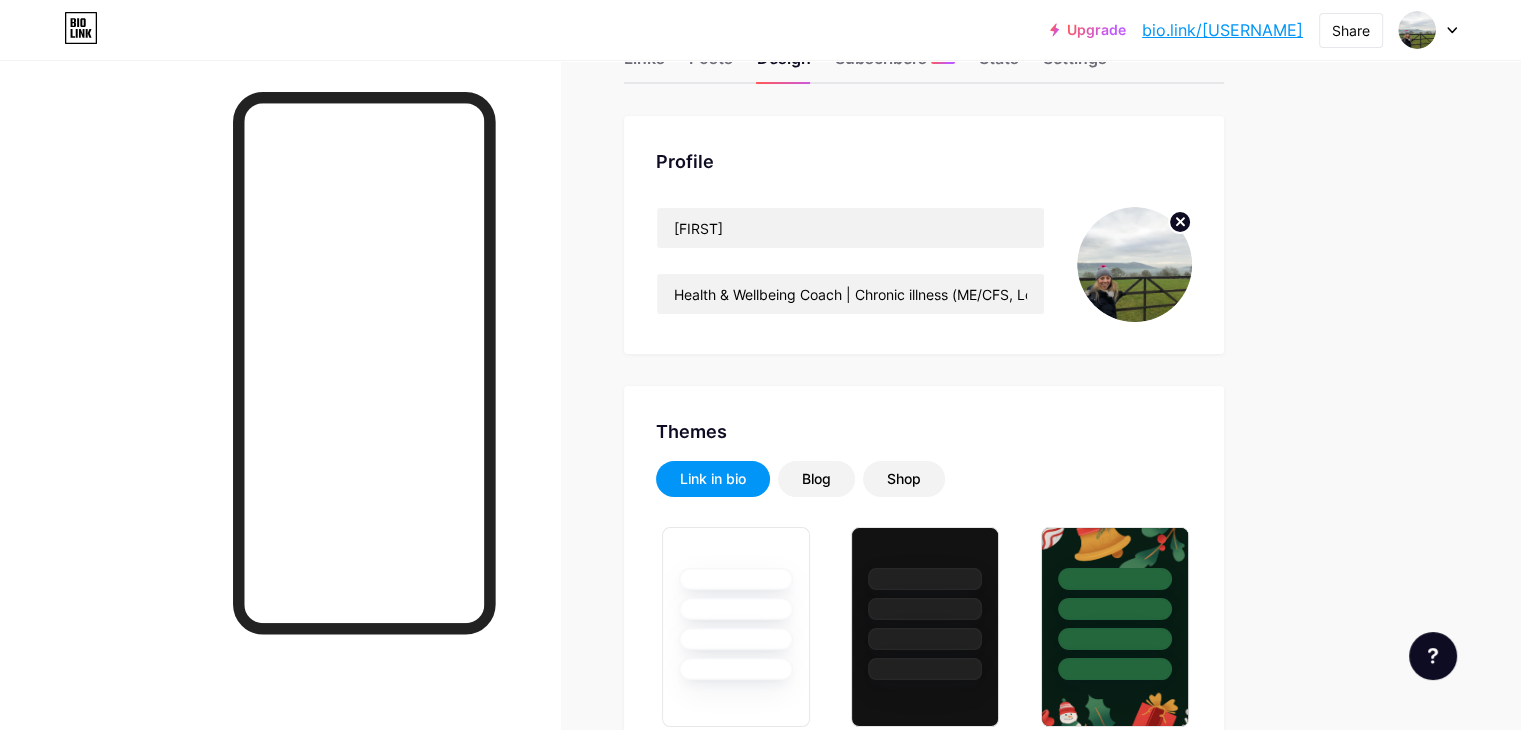 scroll, scrollTop: 0, scrollLeft: 0, axis: both 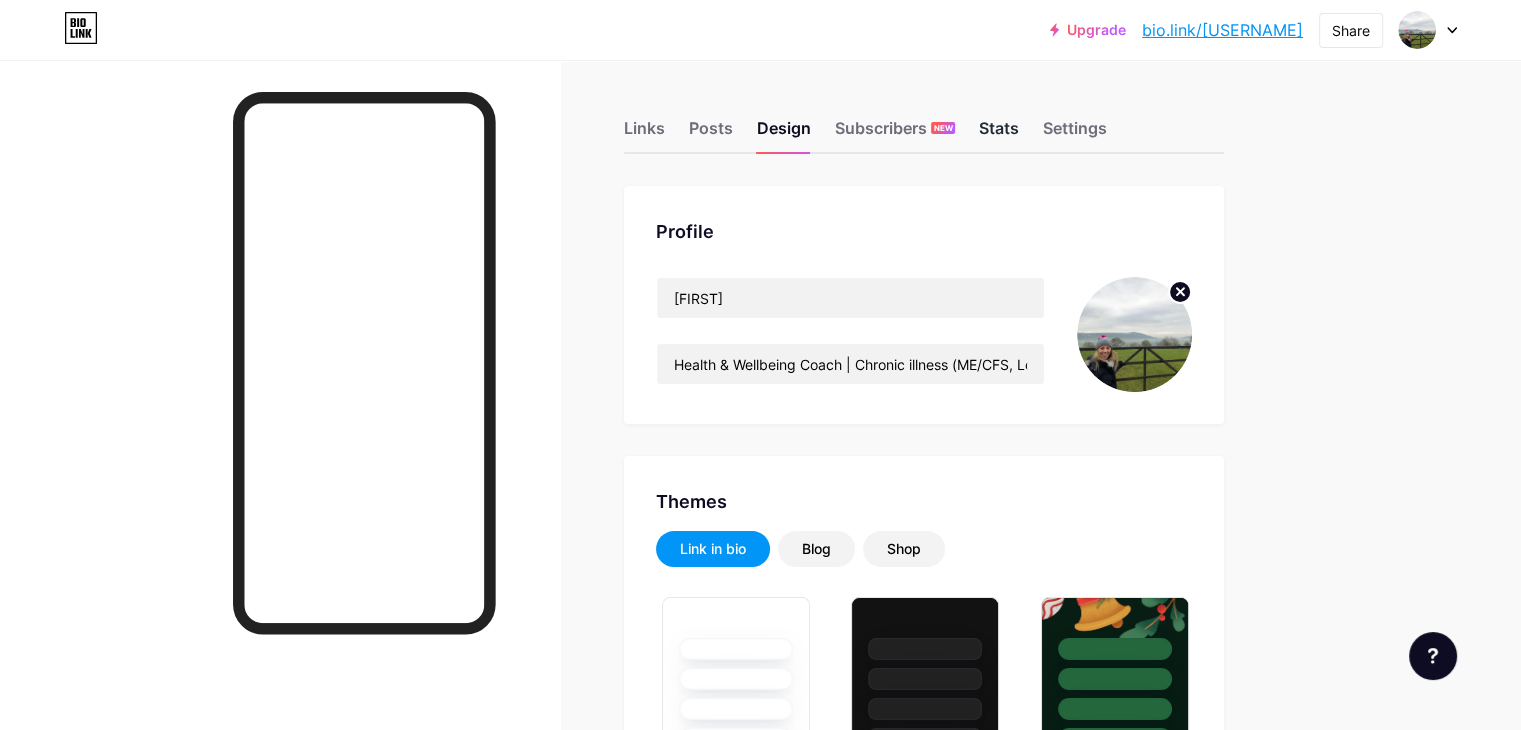 click on "Stats" at bounding box center [999, 134] 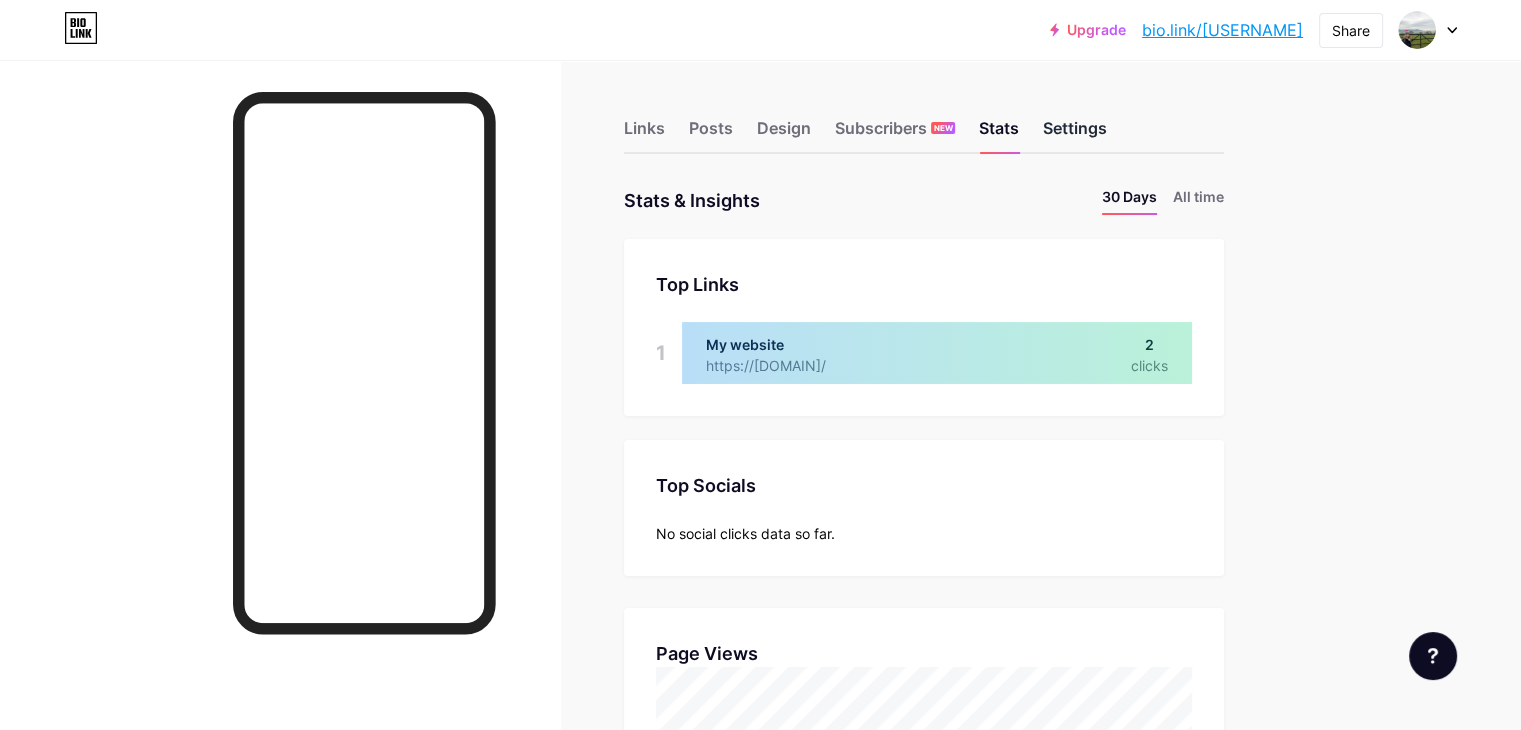 scroll, scrollTop: 999270, scrollLeft: 998479, axis: both 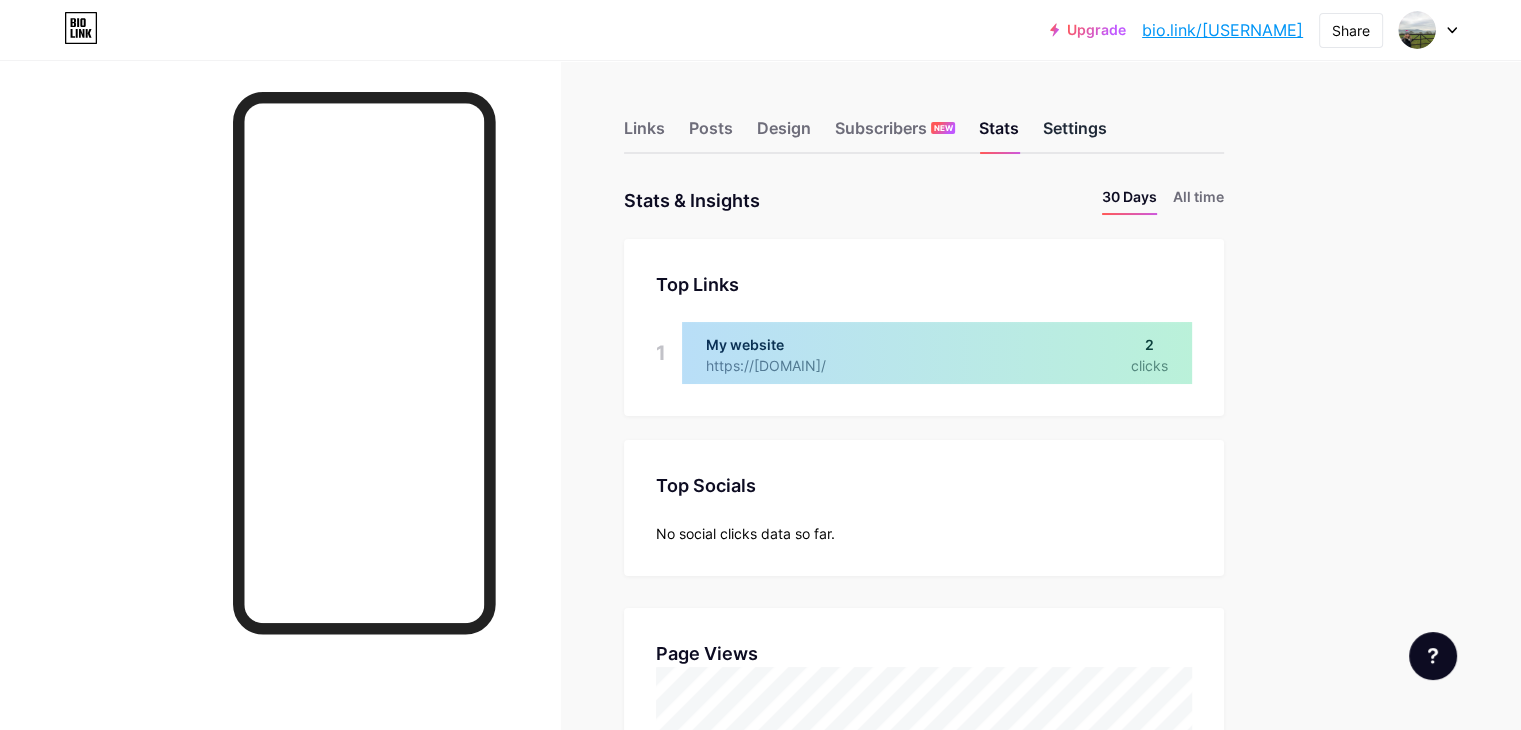 click on "Settings" at bounding box center [1075, 134] 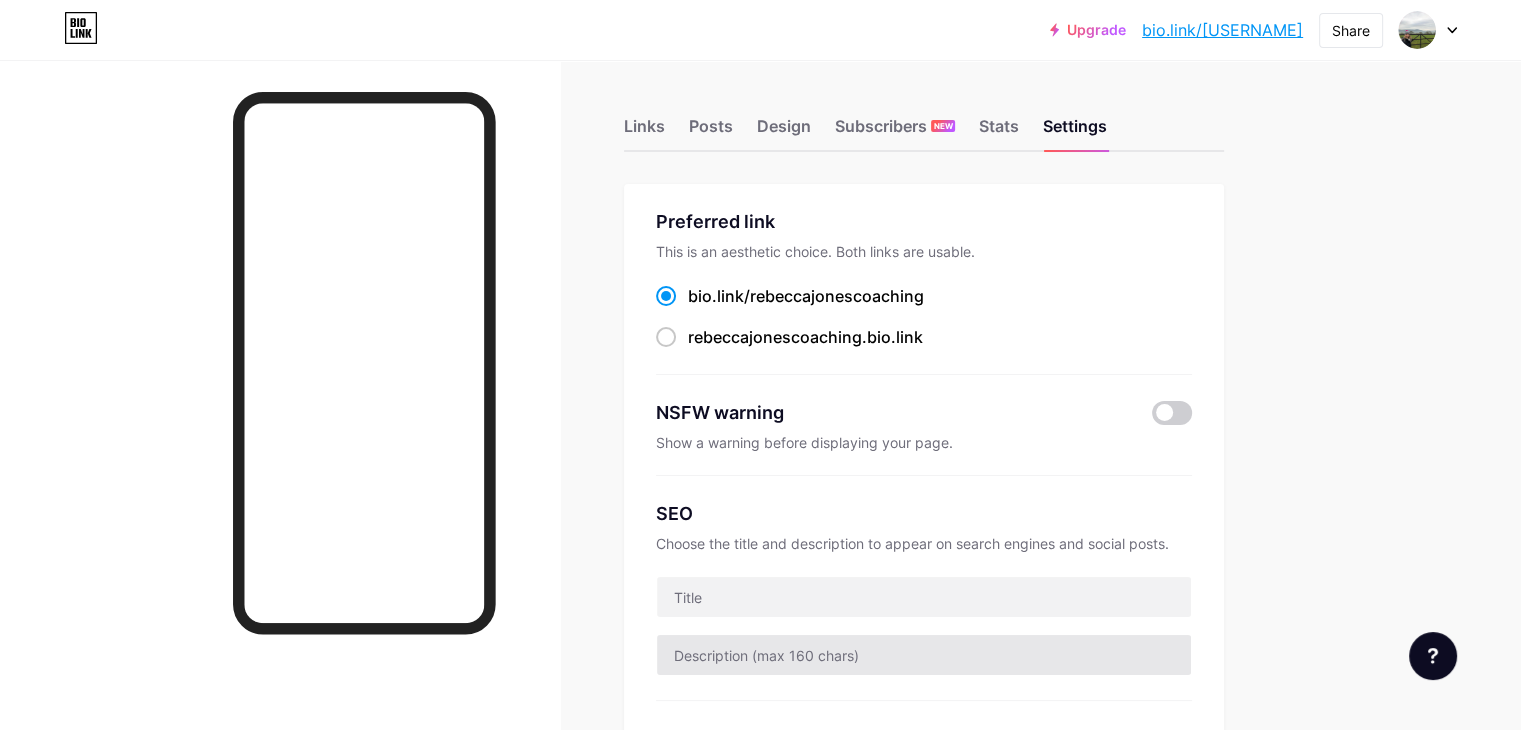 scroll, scrollTop: 0, scrollLeft: 0, axis: both 